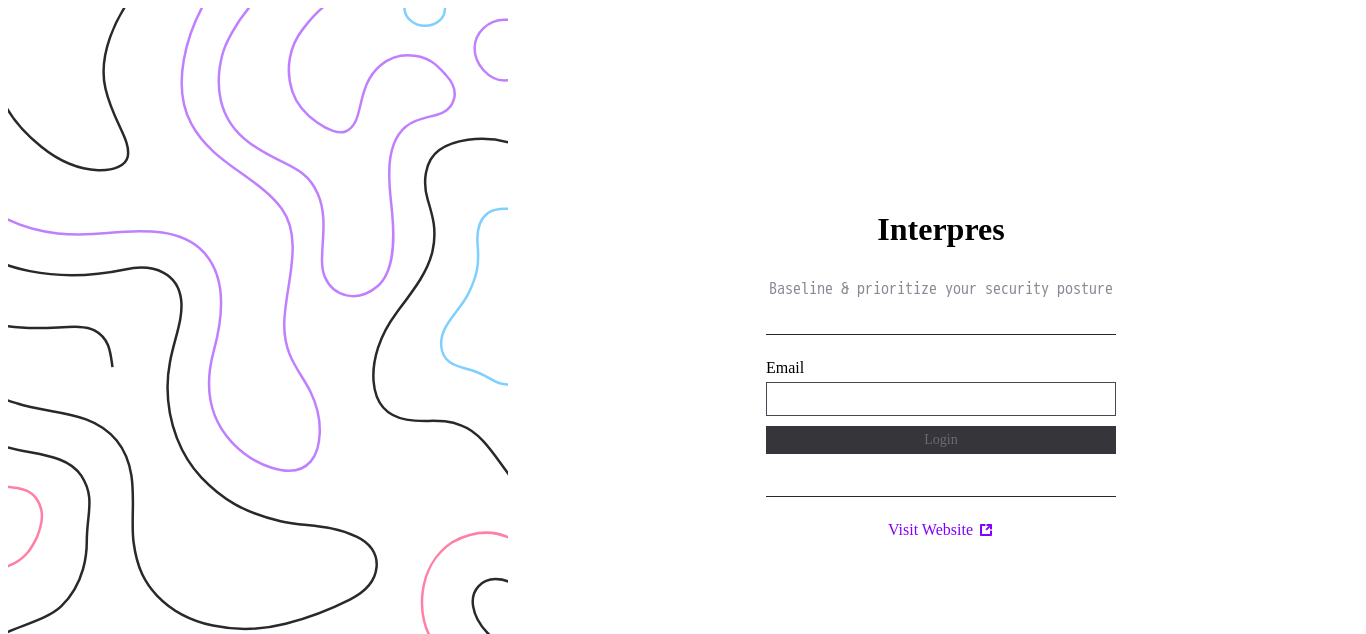 click on "**********" at bounding box center (941, 399) 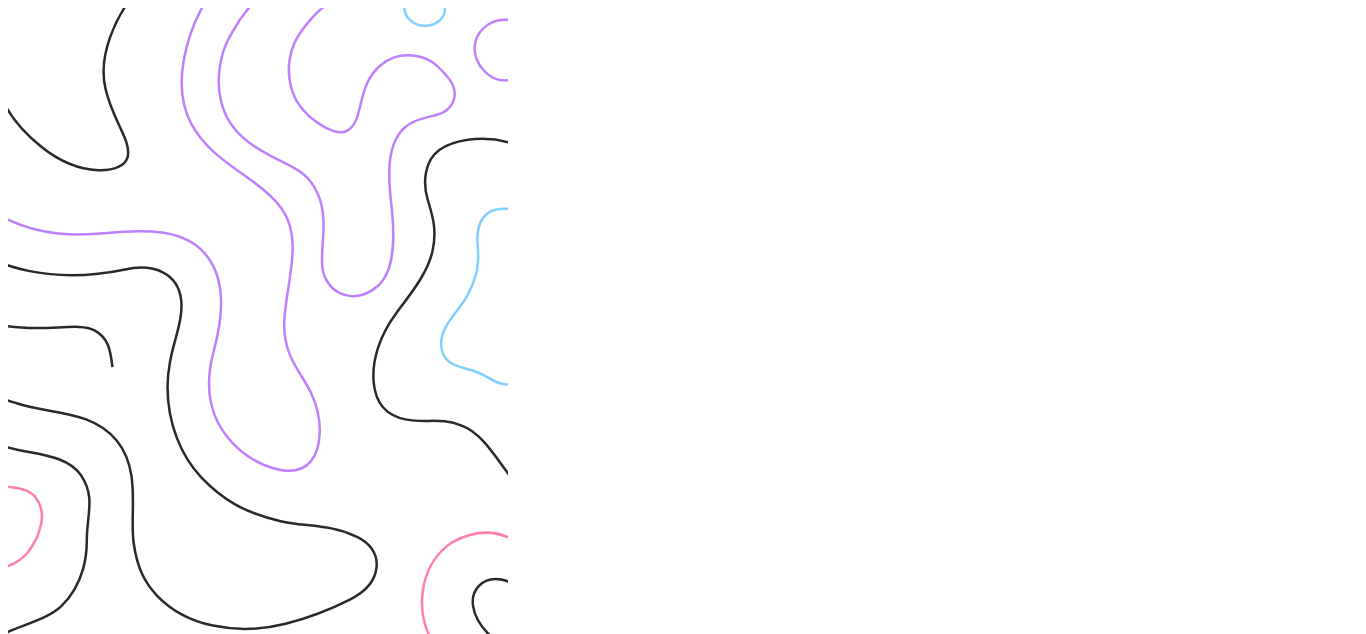 scroll, scrollTop: 0, scrollLeft: 0, axis: both 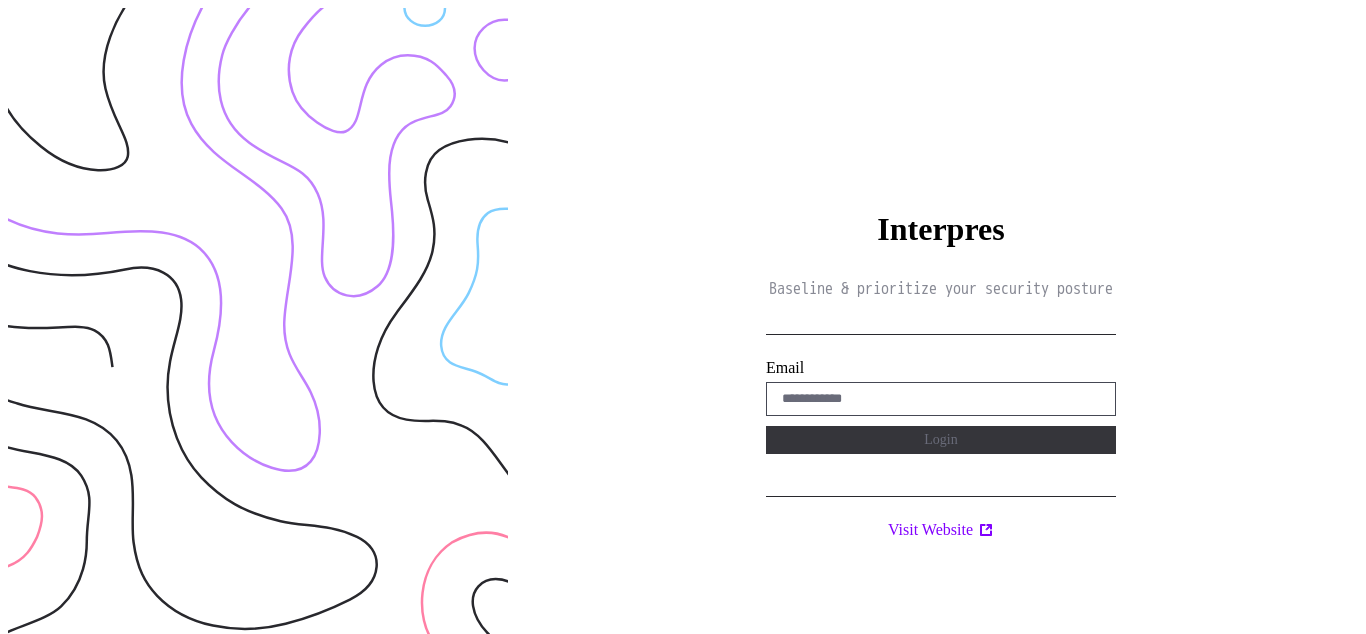 click on "Interpres Baseline & prioritize your security posture Email Login Visit Website" at bounding box center (941, 325) 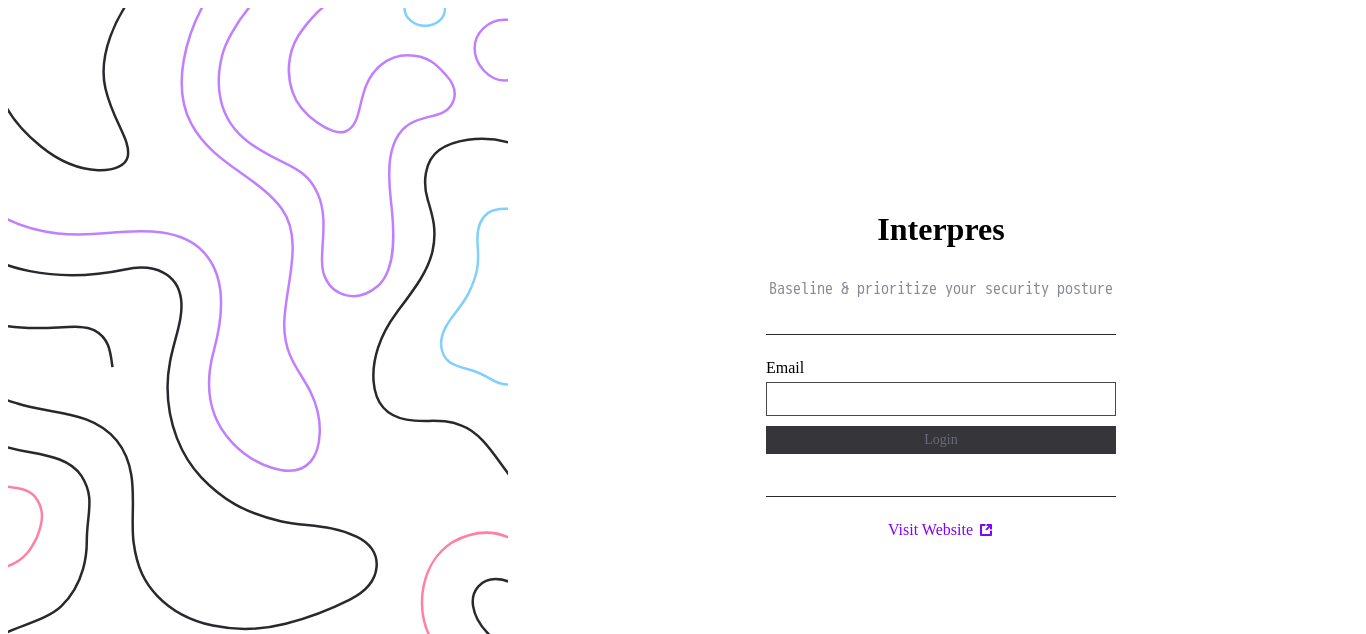 type on "**********" 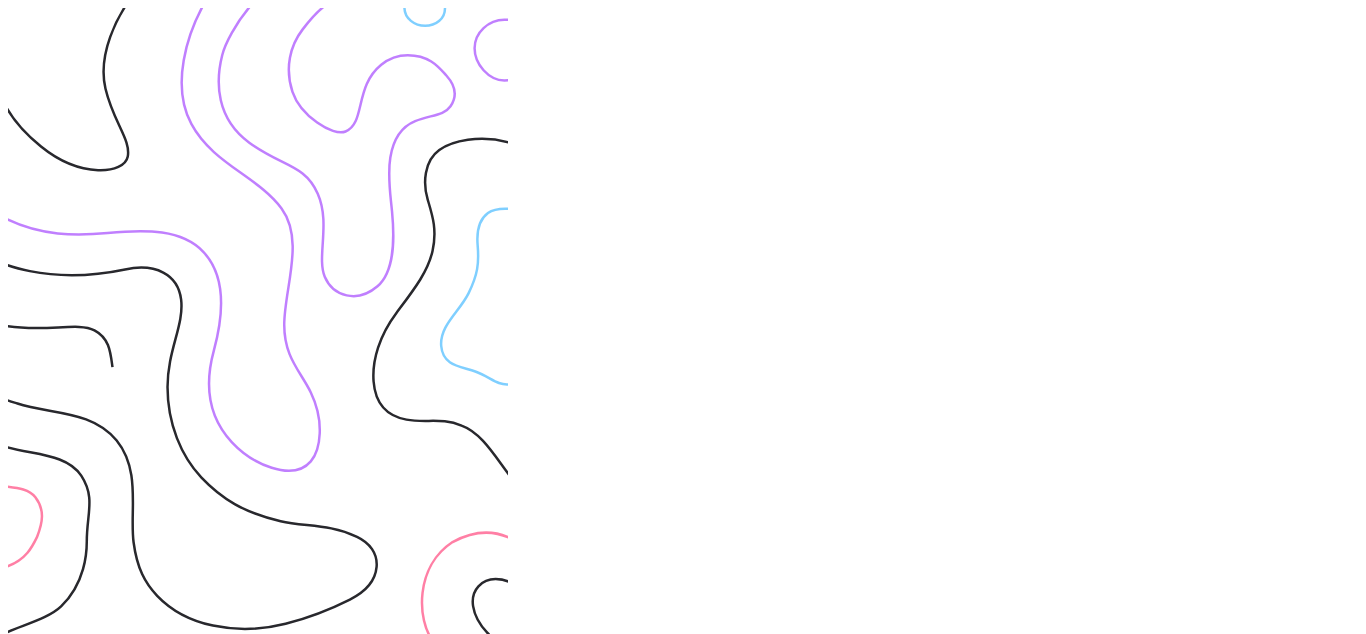 scroll, scrollTop: 0, scrollLeft: 0, axis: both 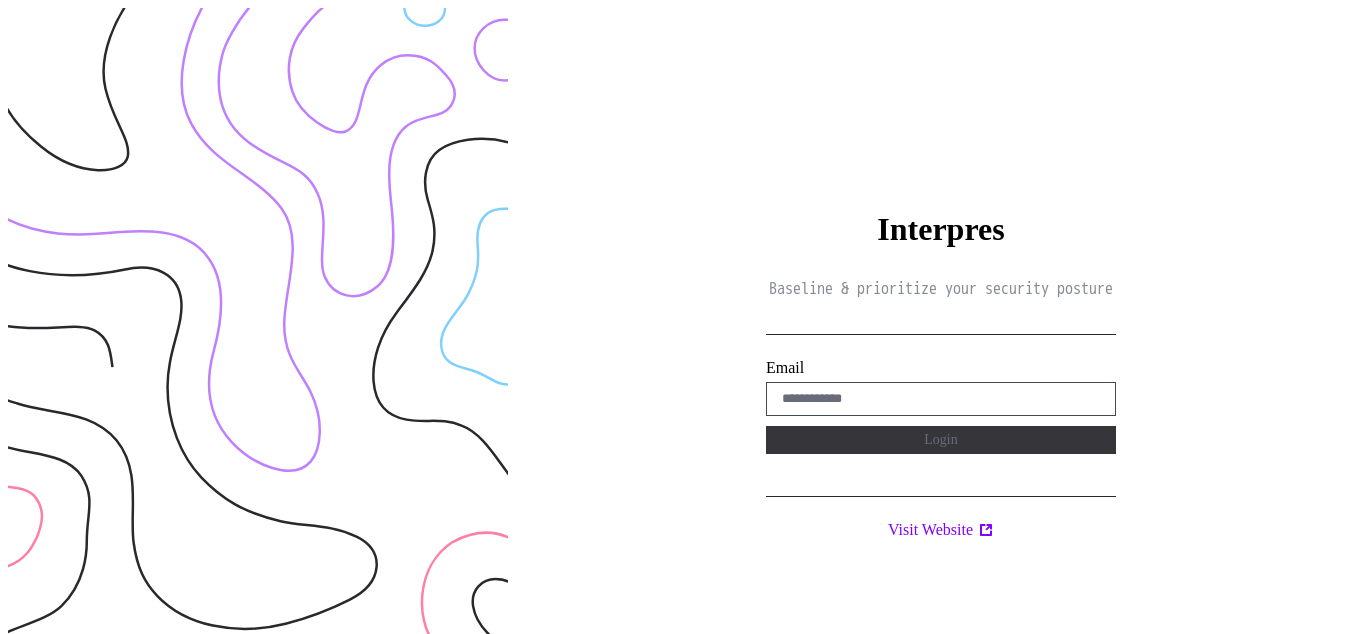 click on "Interpres Baseline & prioritize your security posture Email Login Visit Website" at bounding box center [941, 325] 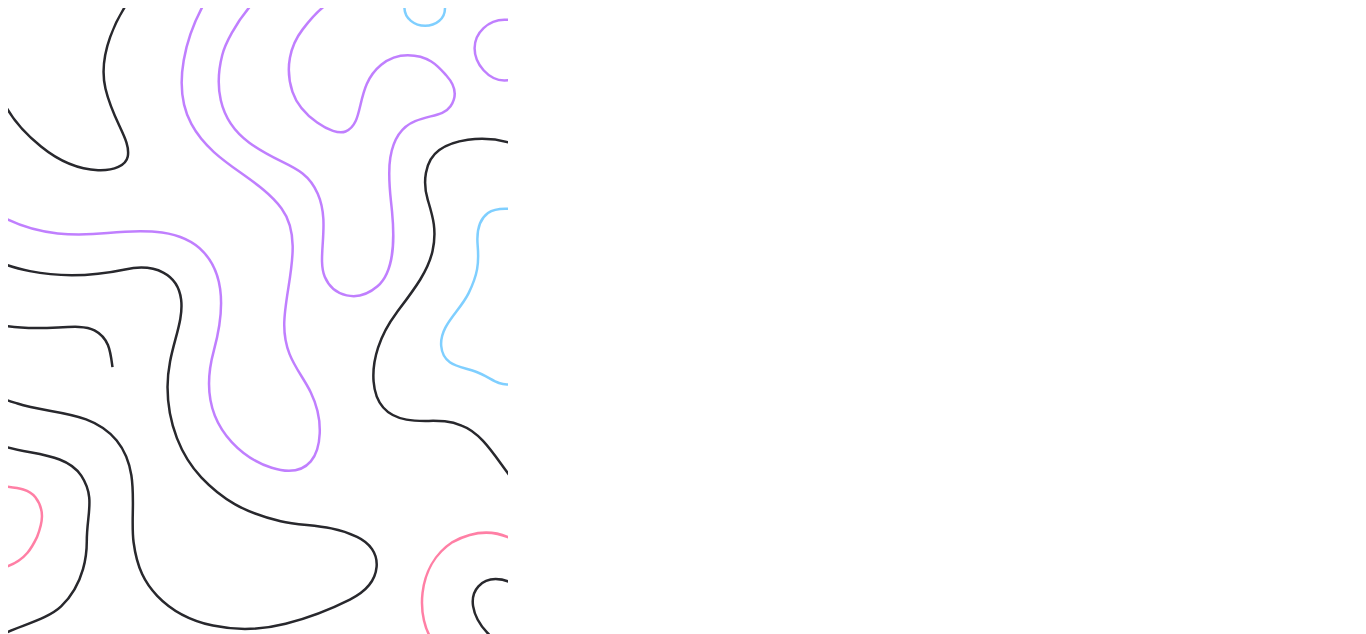 scroll, scrollTop: 0, scrollLeft: 0, axis: both 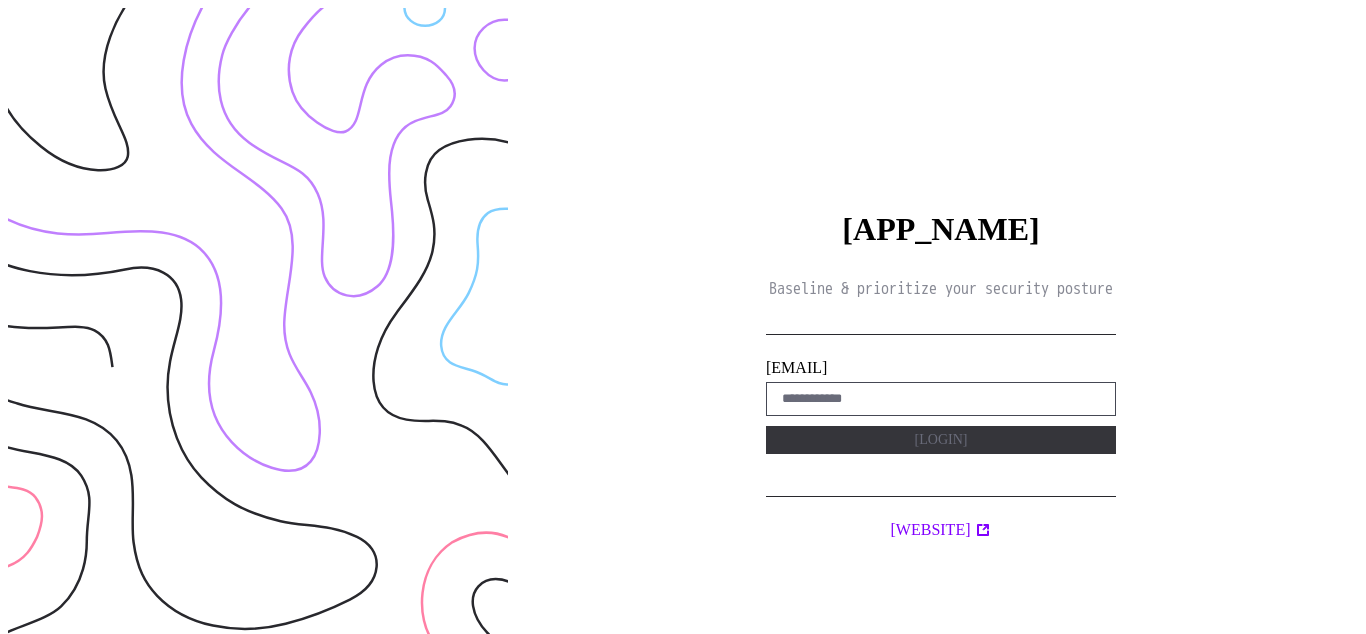 click on "Baseline & prioritize your security posture [EMAIL] [LOGIN] [WEBSITE]" at bounding box center [941, 325] 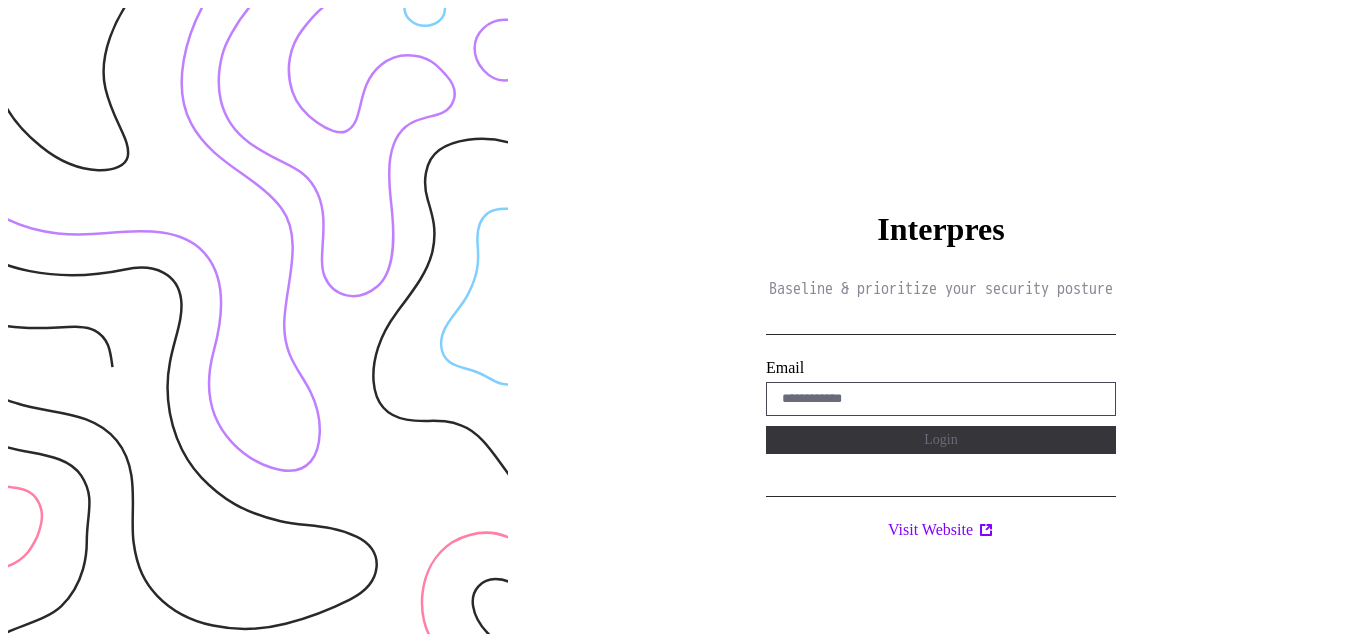 scroll, scrollTop: 0, scrollLeft: 0, axis: both 